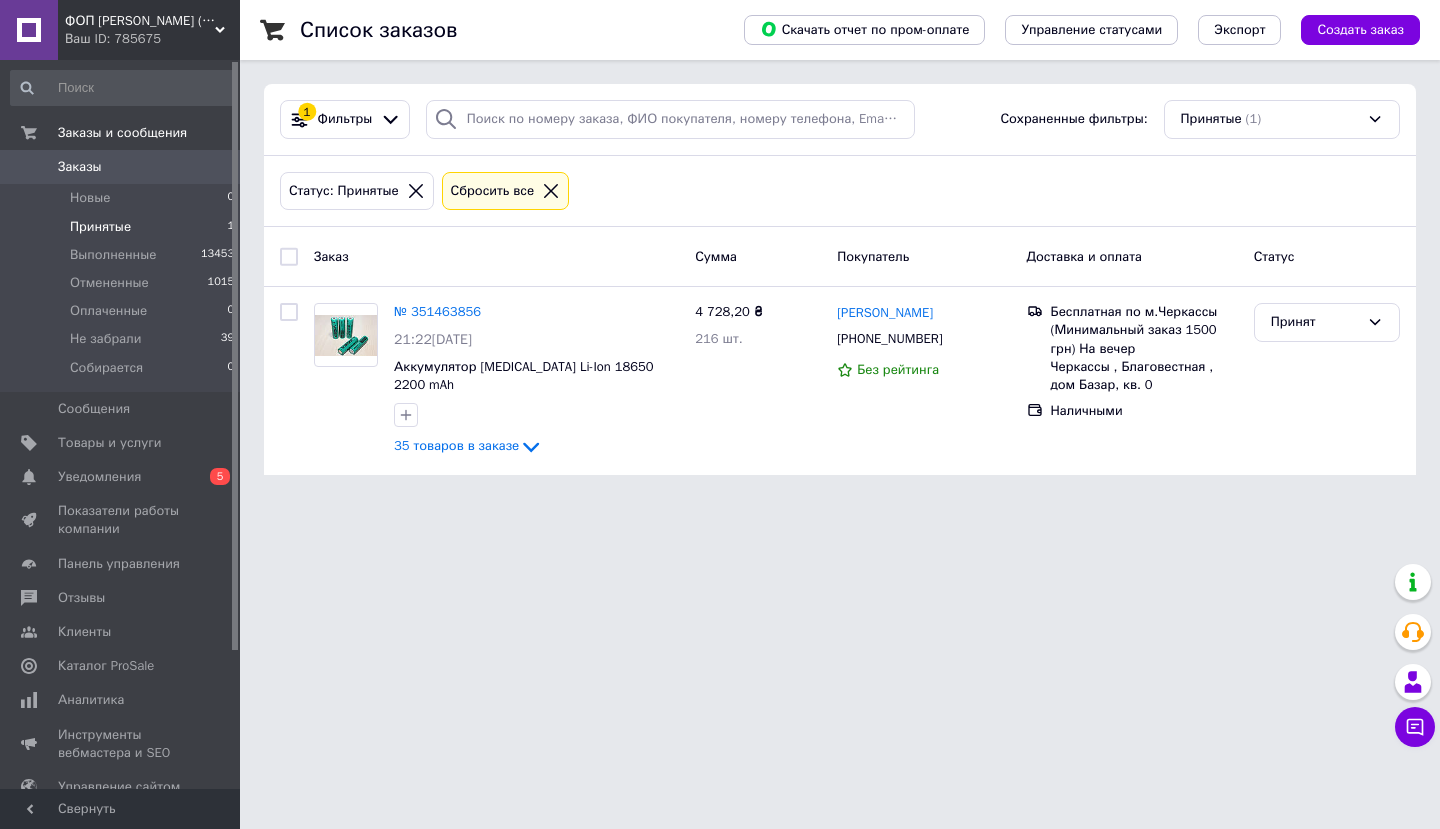 scroll, scrollTop: 0, scrollLeft: 0, axis: both 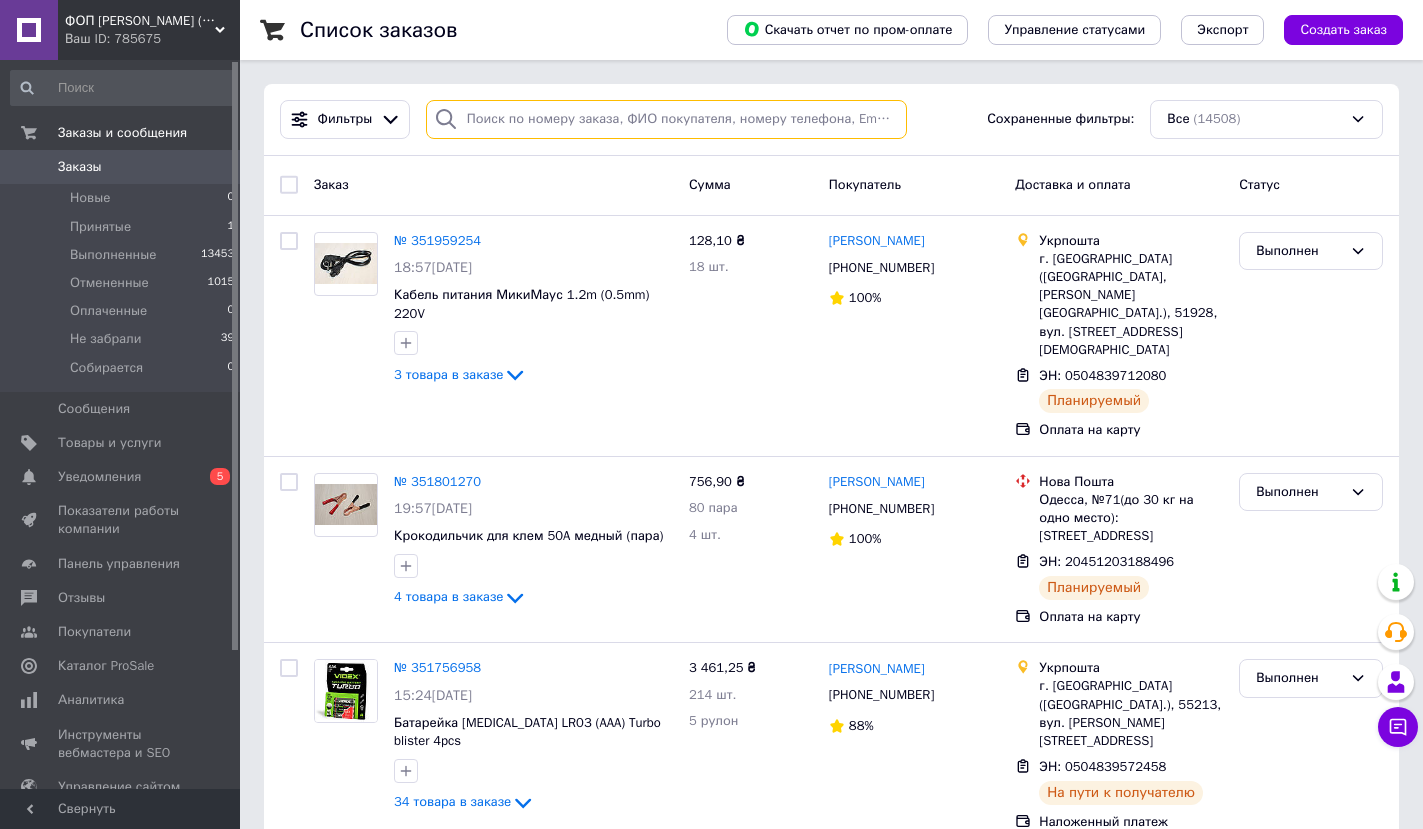 click at bounding box center (666, 119) 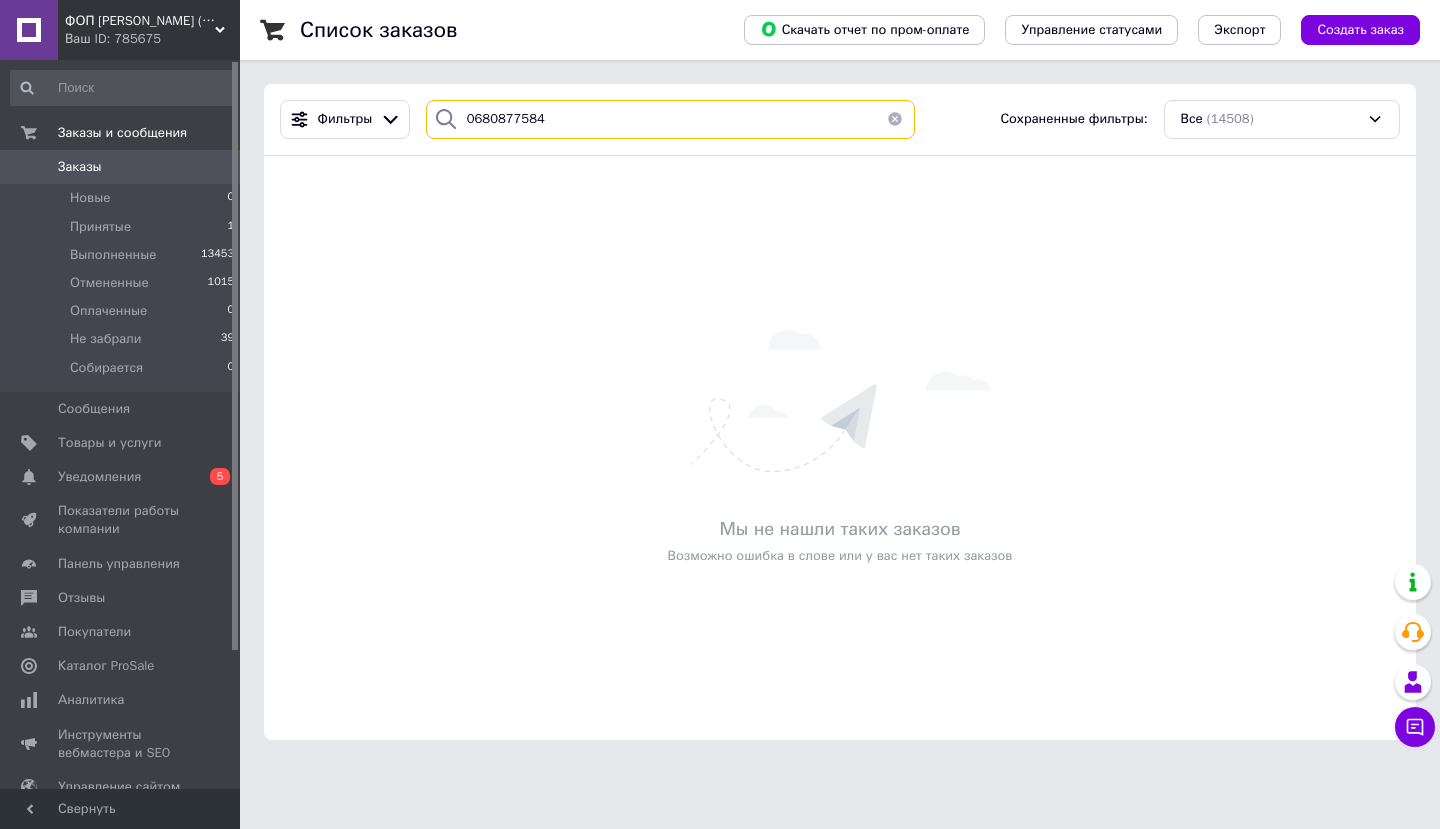 type on "0680877584" 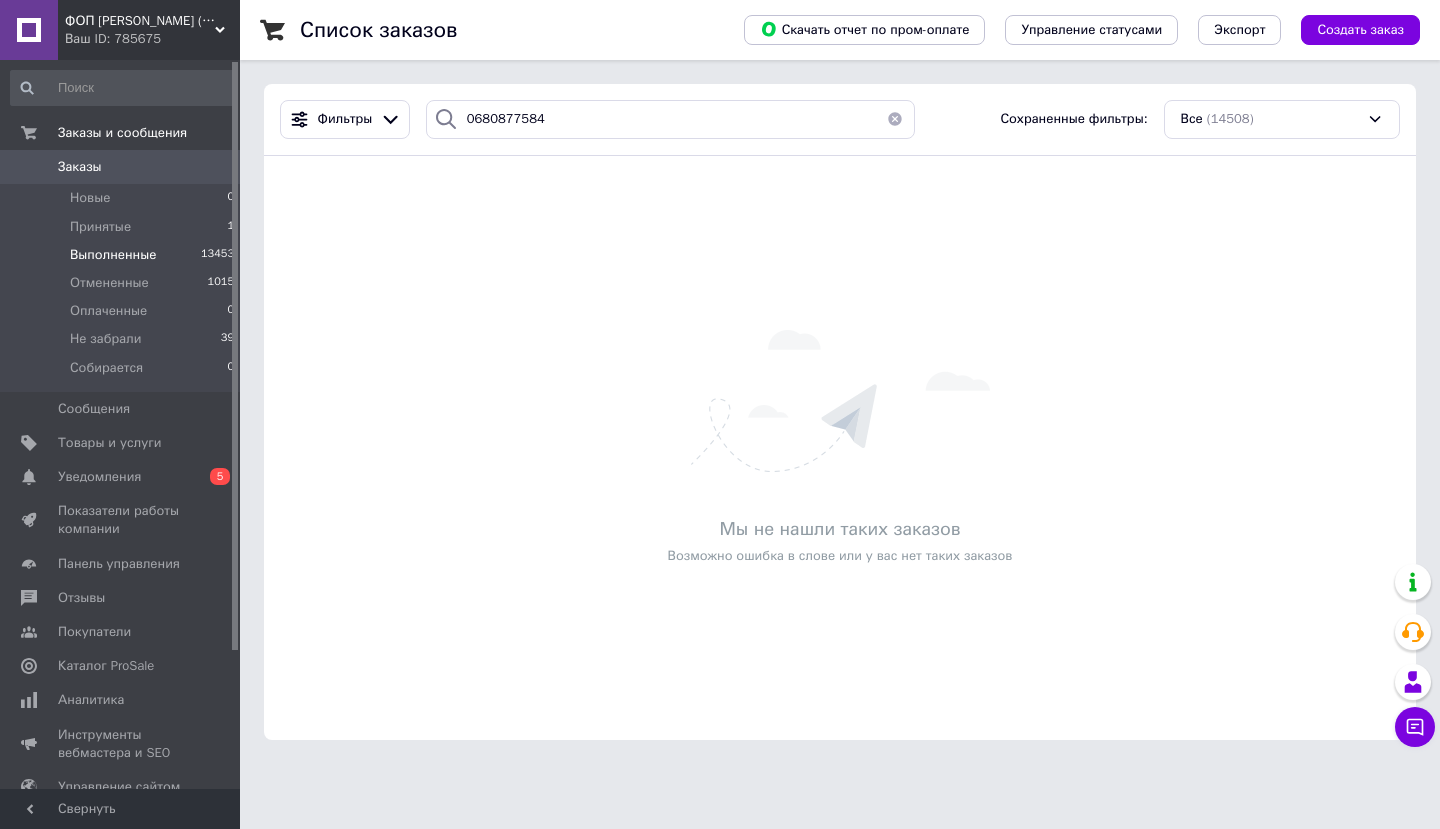 click on "Выполненные" at bounding box center [113, 255] 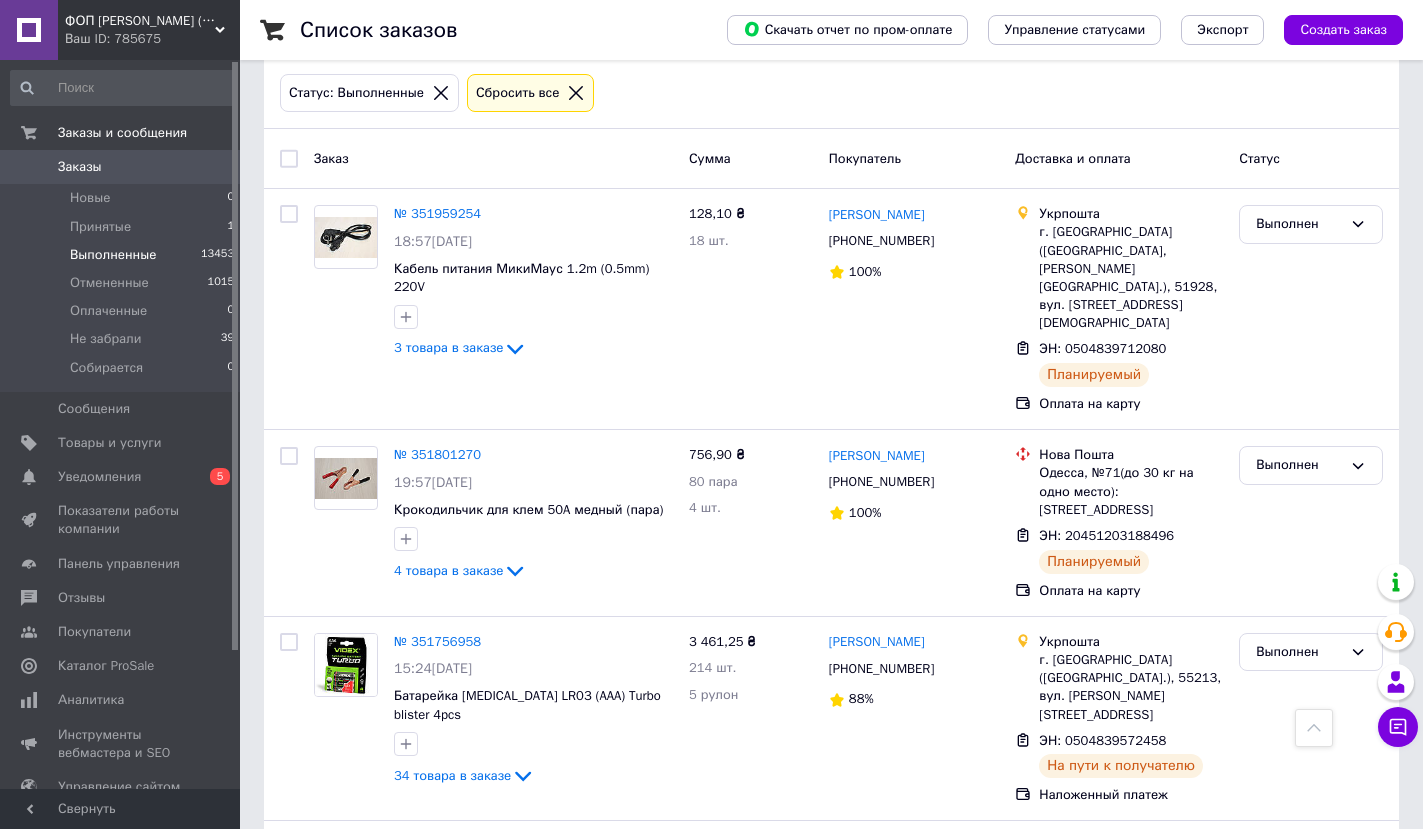 scroll, scrollTop: 0, scrollLeft: 0, axis: both 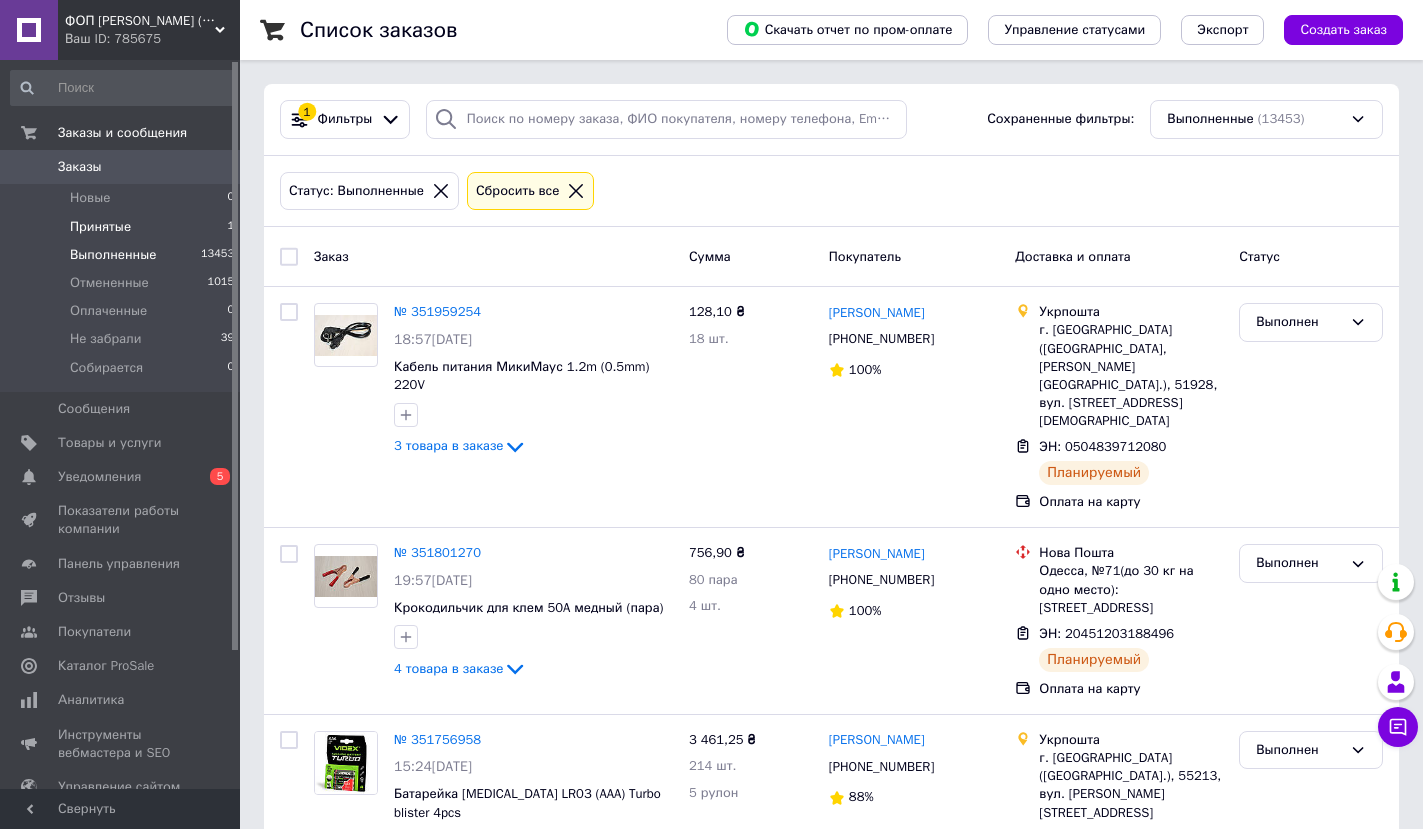 click on "Принятые" at bounding box center (100, 227) 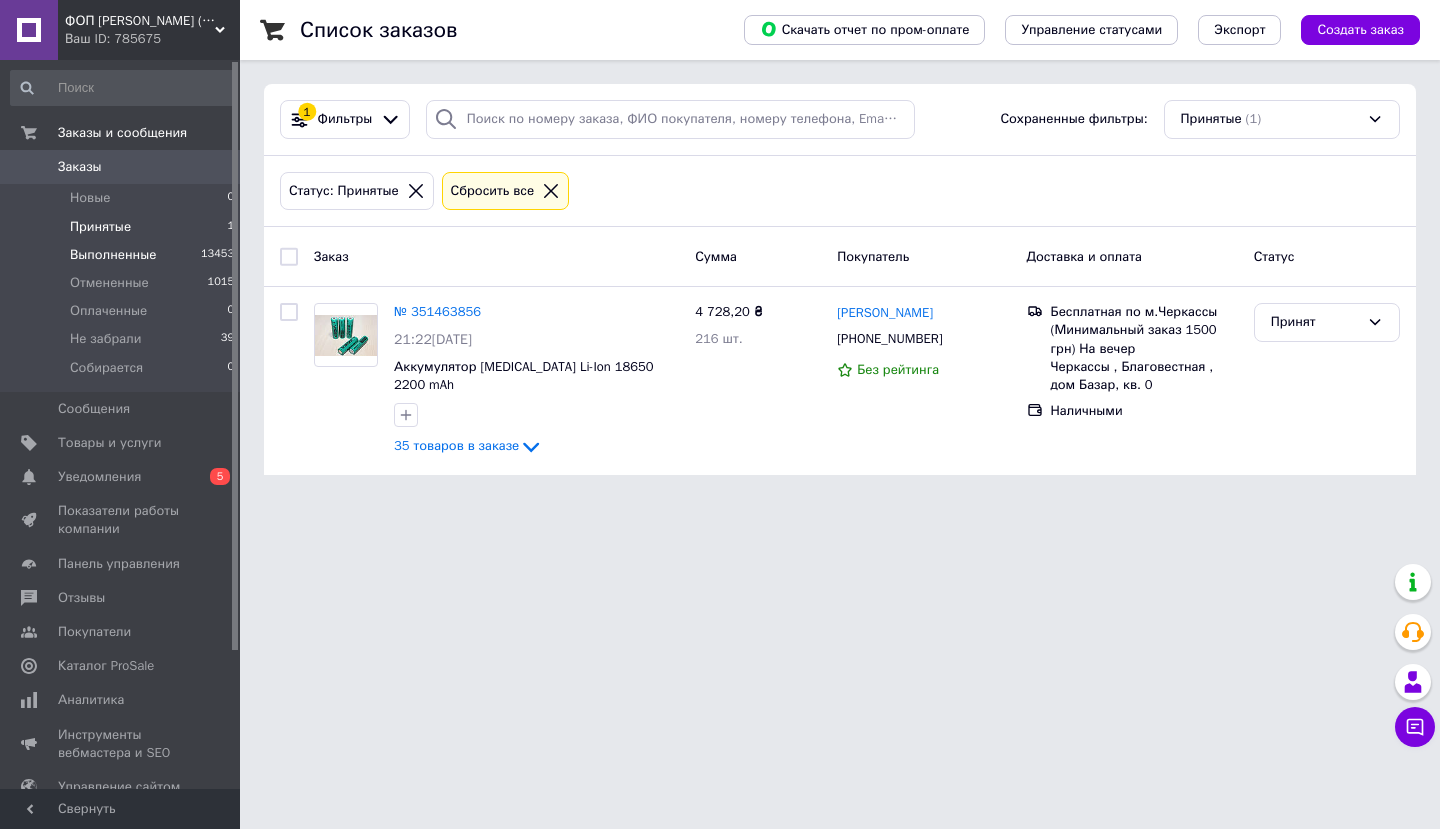 click on "Выполненные" at bounding box center [113, 255] 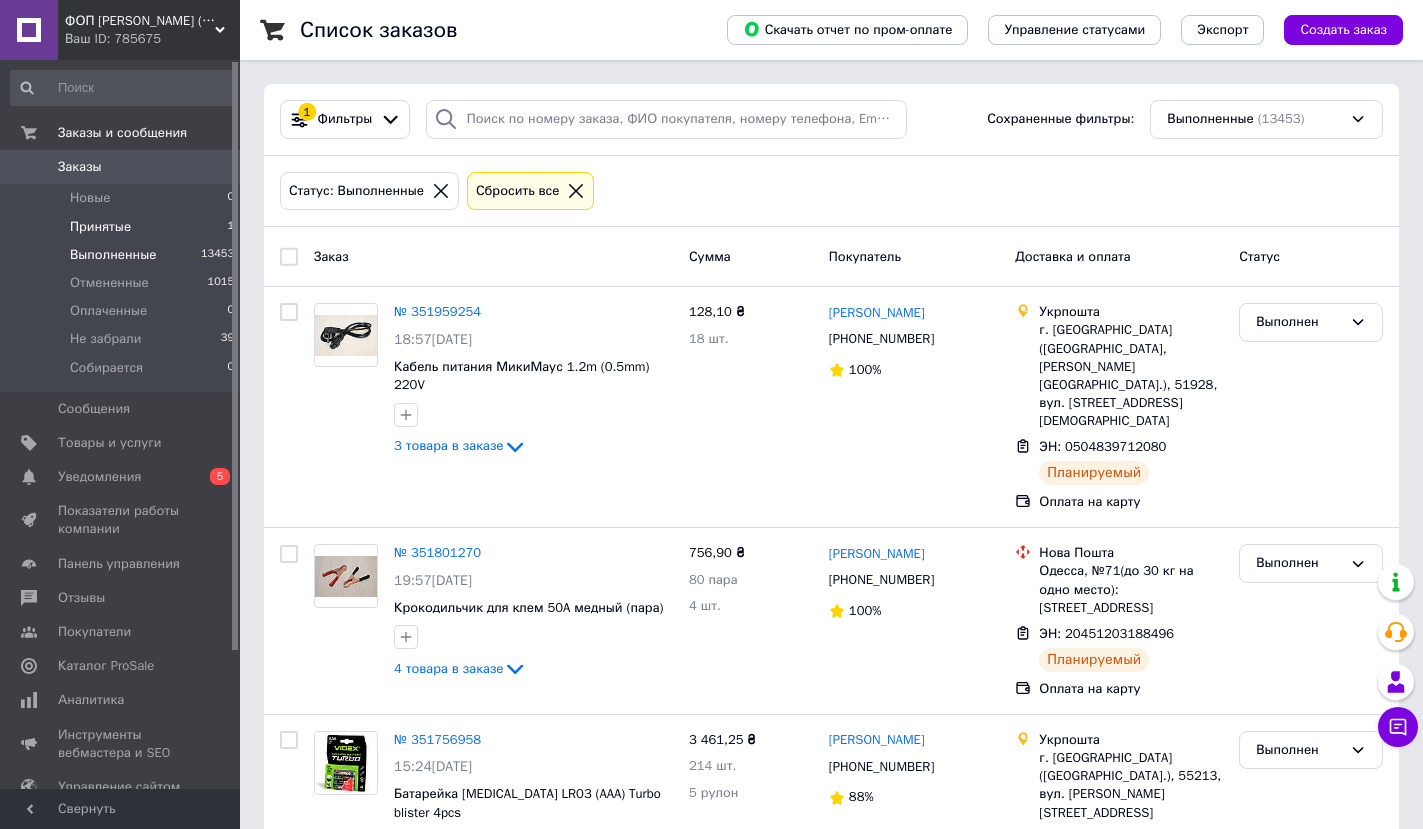 click on "Принятые" at bounding box center [100, 227] 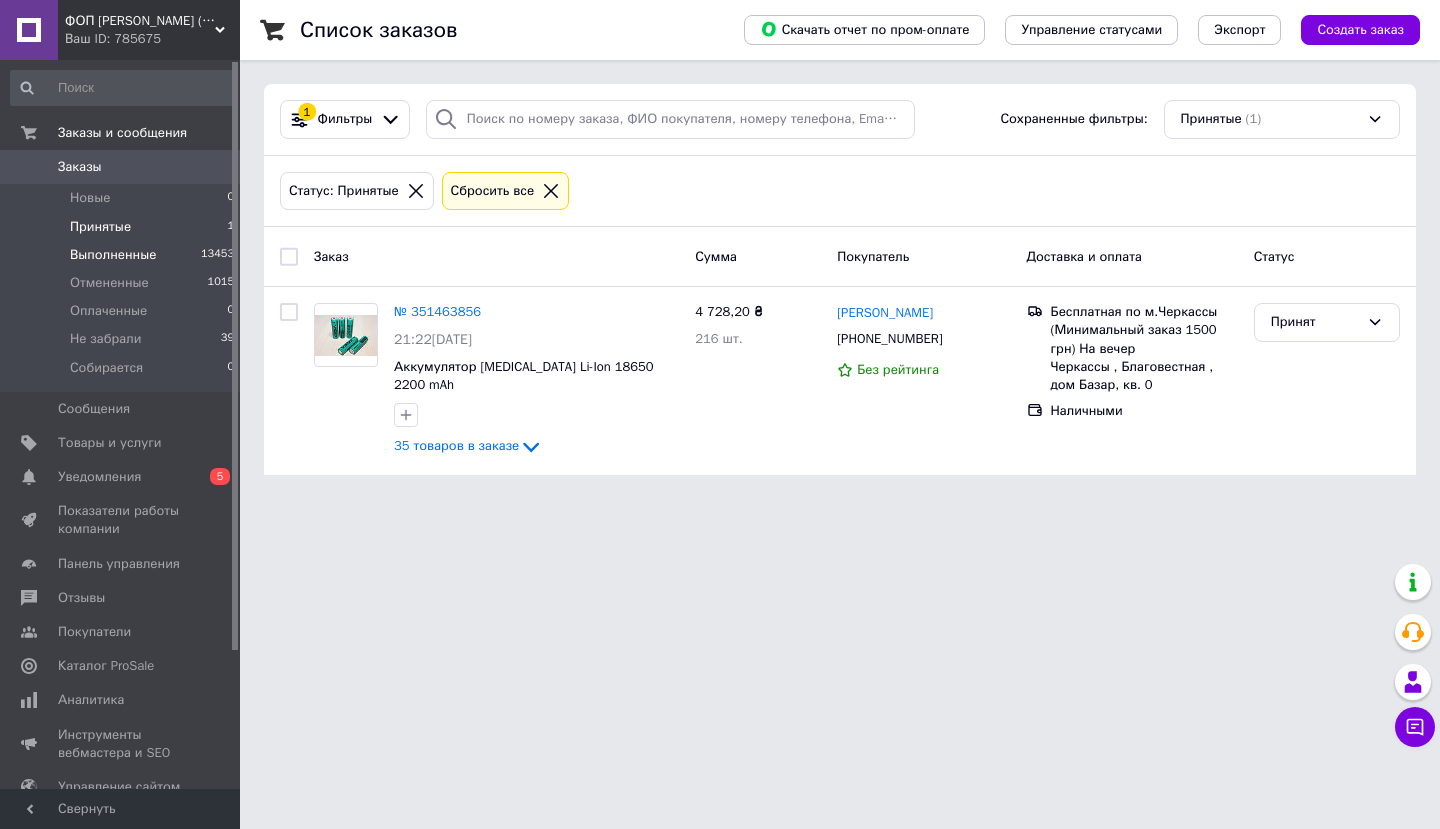 click on "Выполненные" at bounding box center [113, 255] 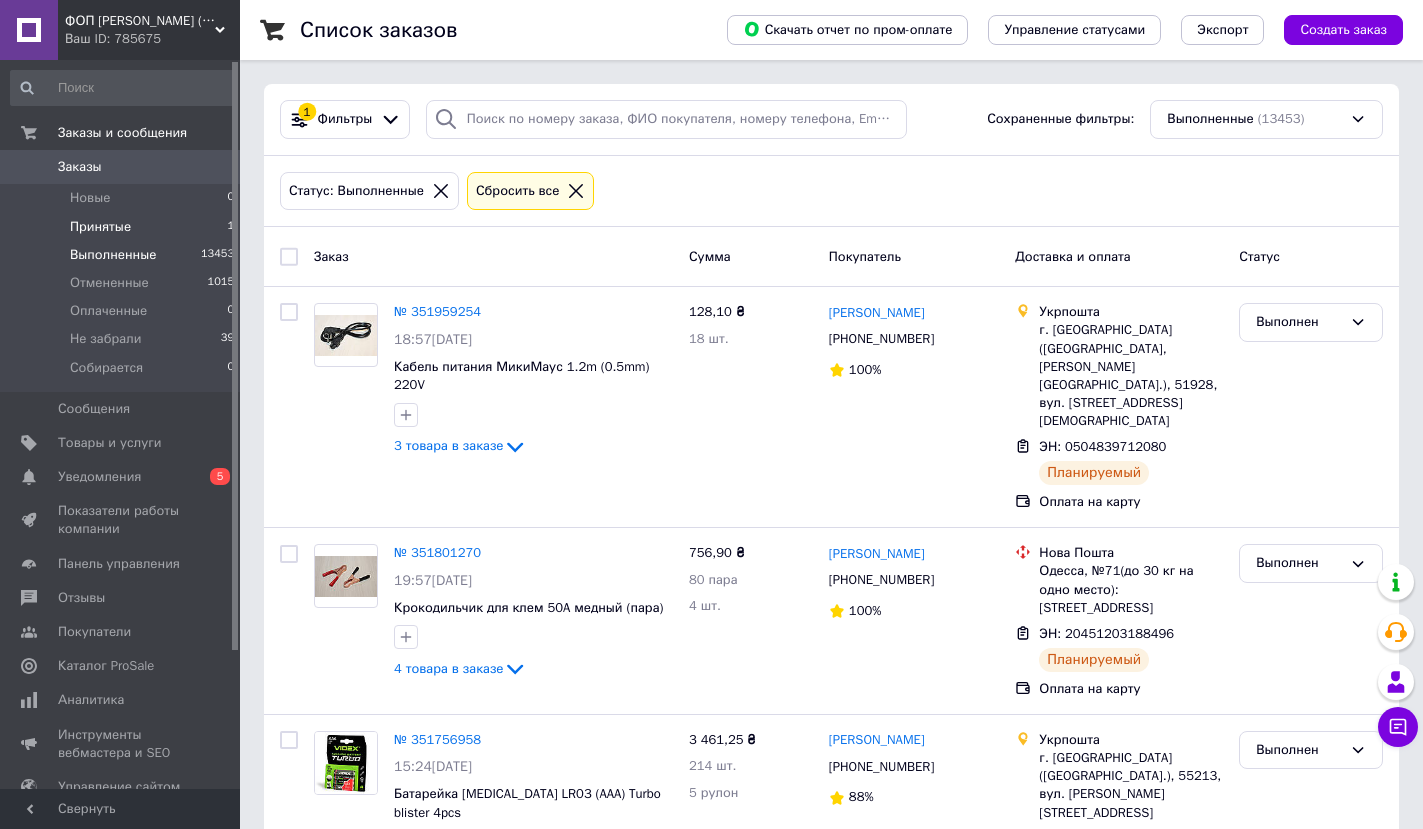 click on "Принятые" at bounding box center [100, 227] 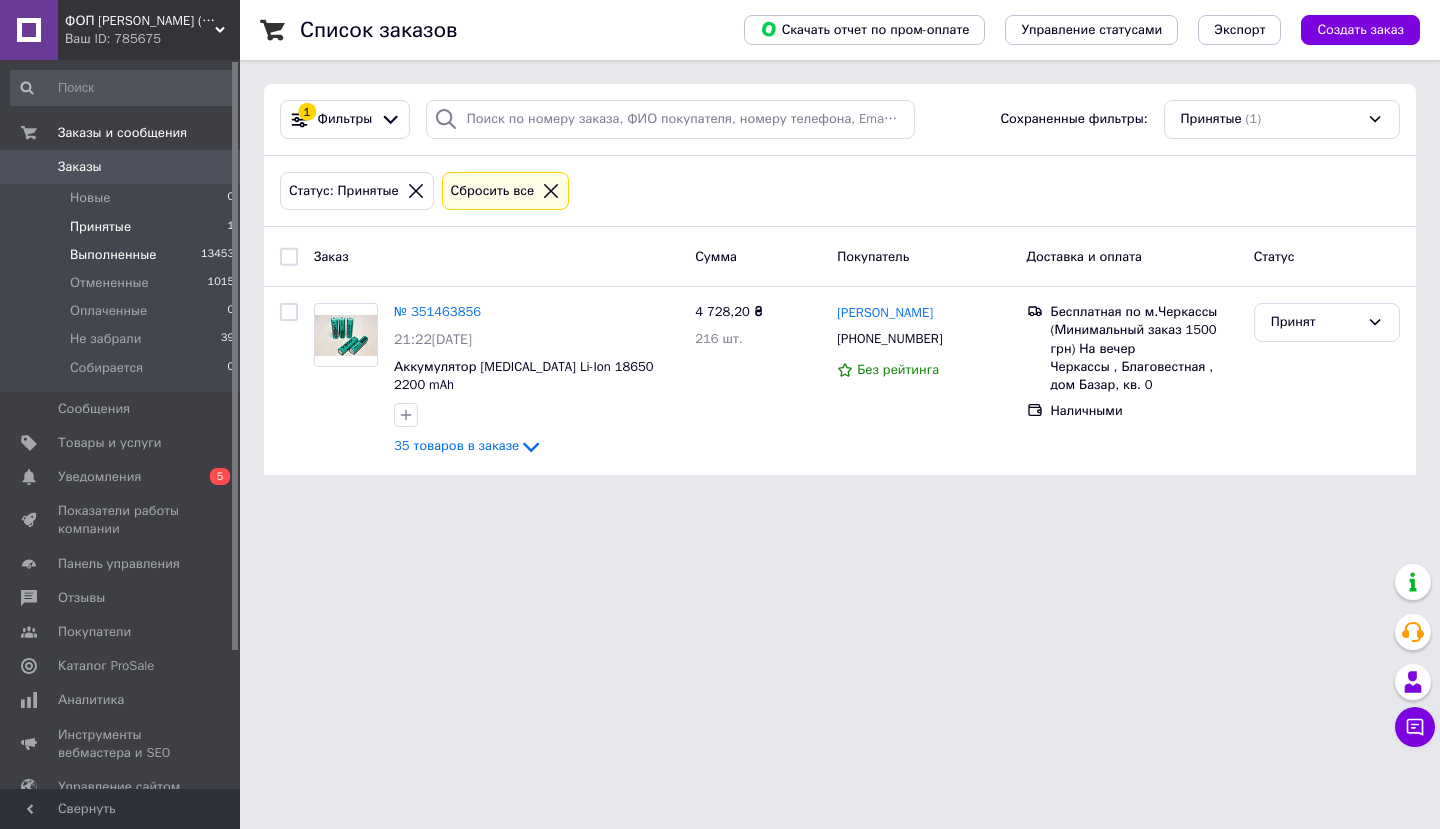 click on "Выполненные" at bounding box center [113, 255] 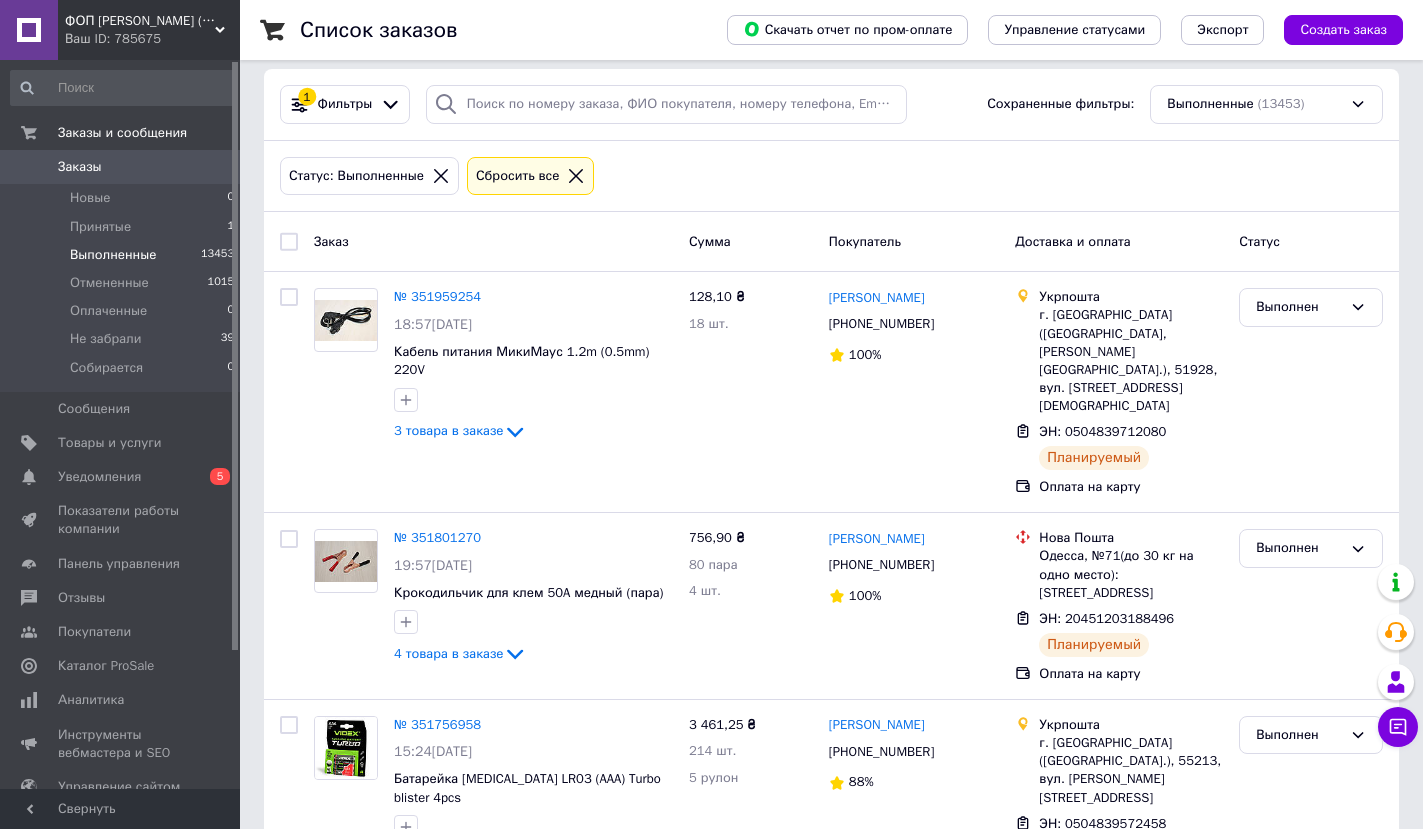 scroll, scrollTop: 0, scrollLeft: 0, axis: both 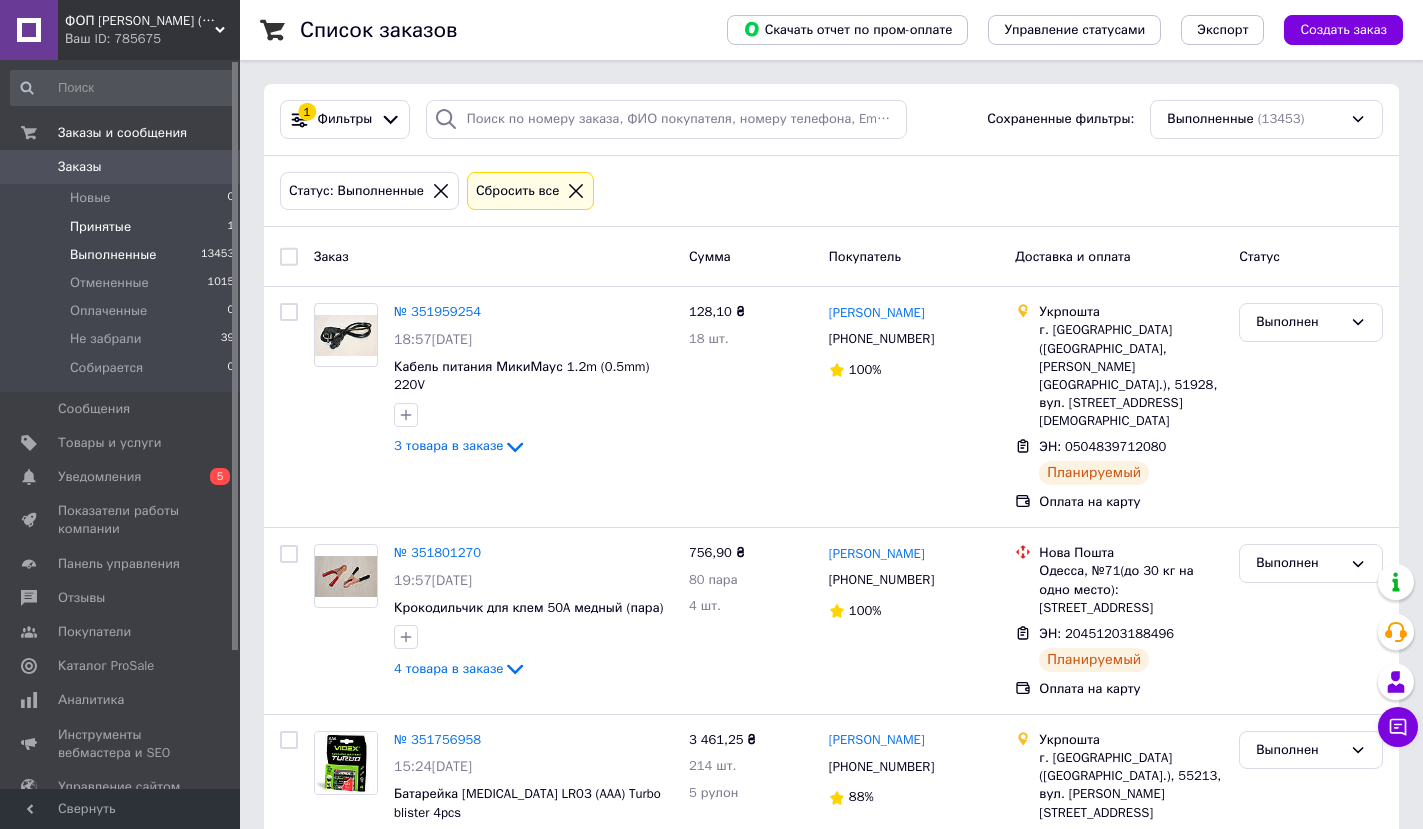 click on "Принятые" at bounding box center [100, 227] 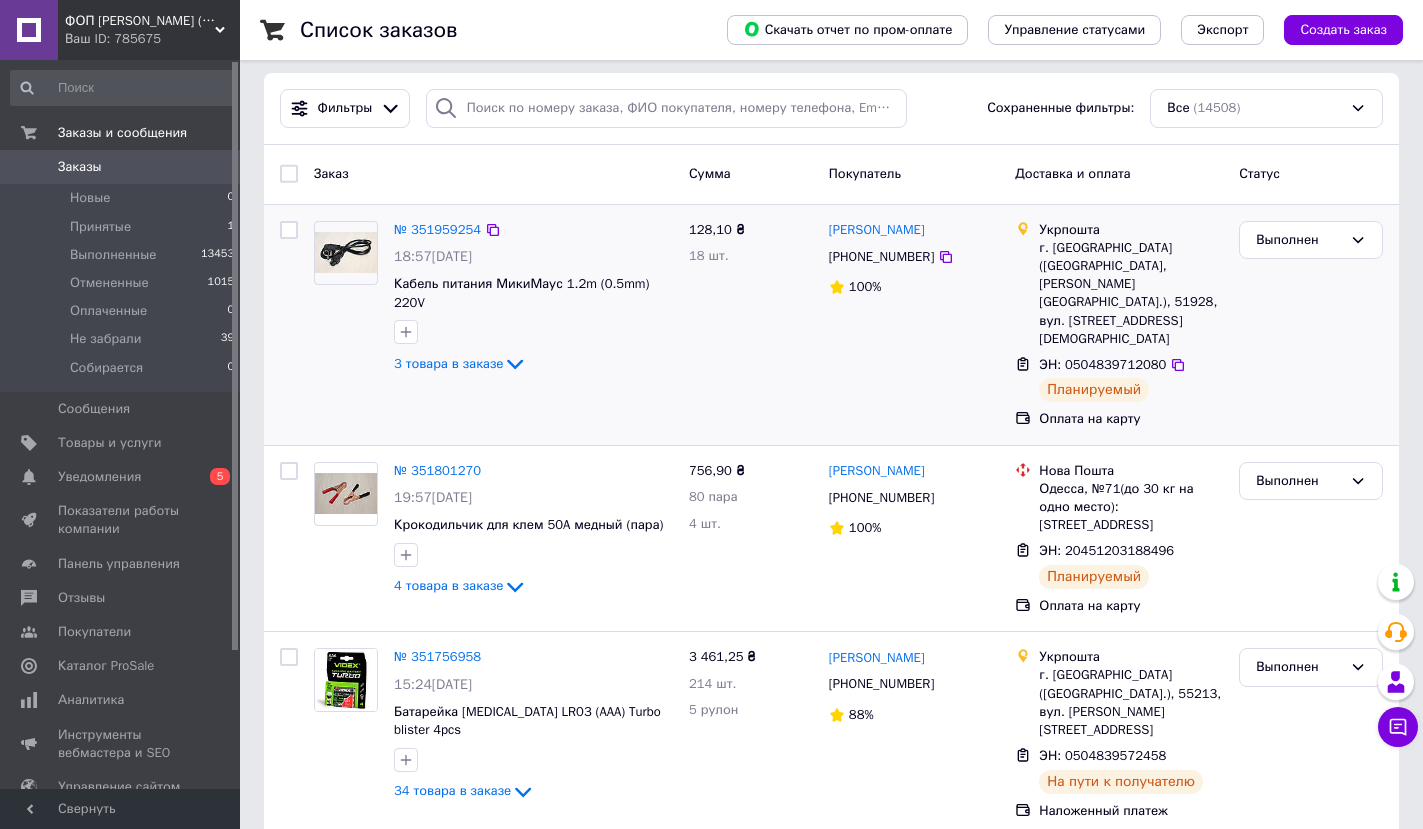 scroll, scrollTop: 0, scrollLeft: 0, axis: both 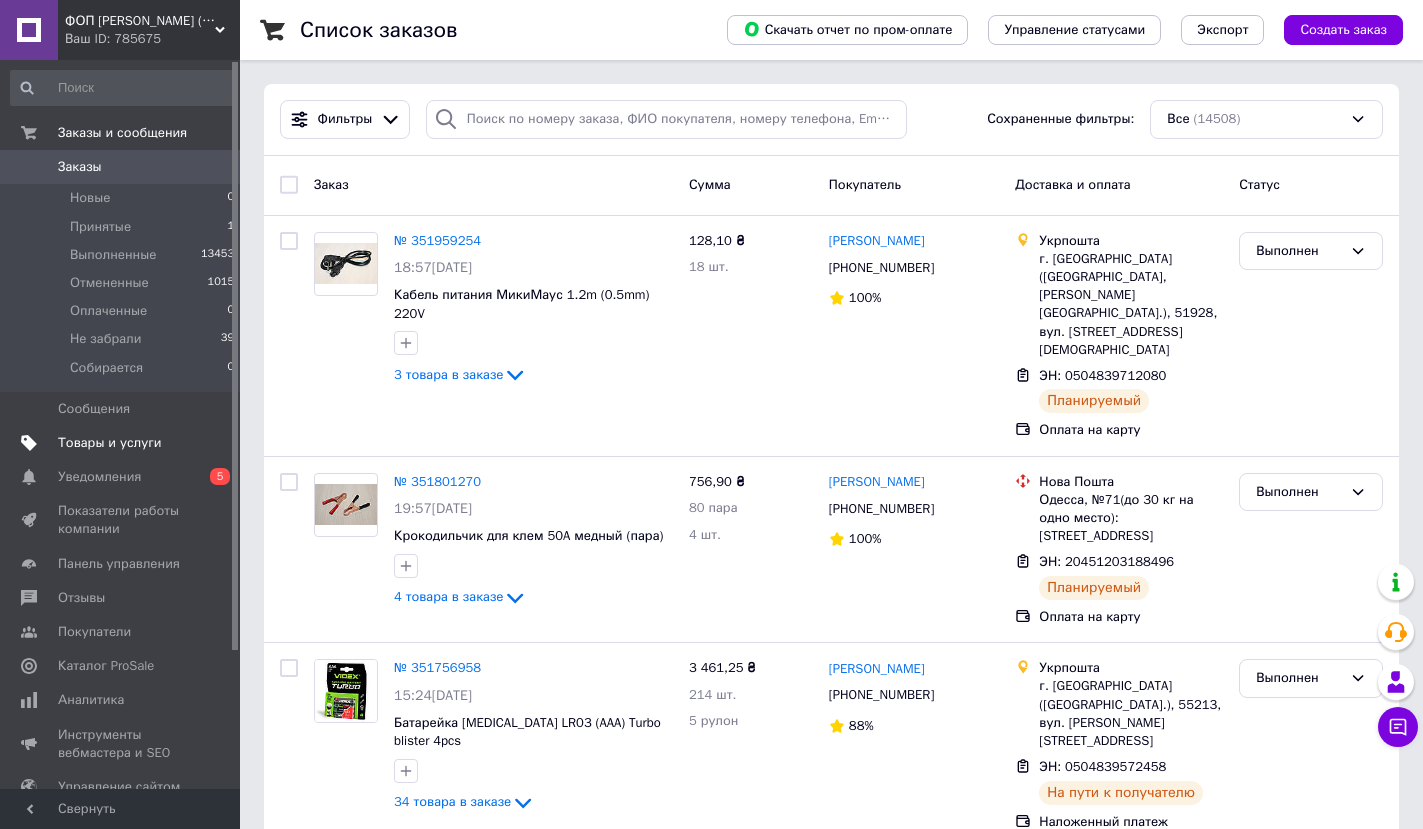 click on "Товары и услуги" at bounding box center (110, 443) 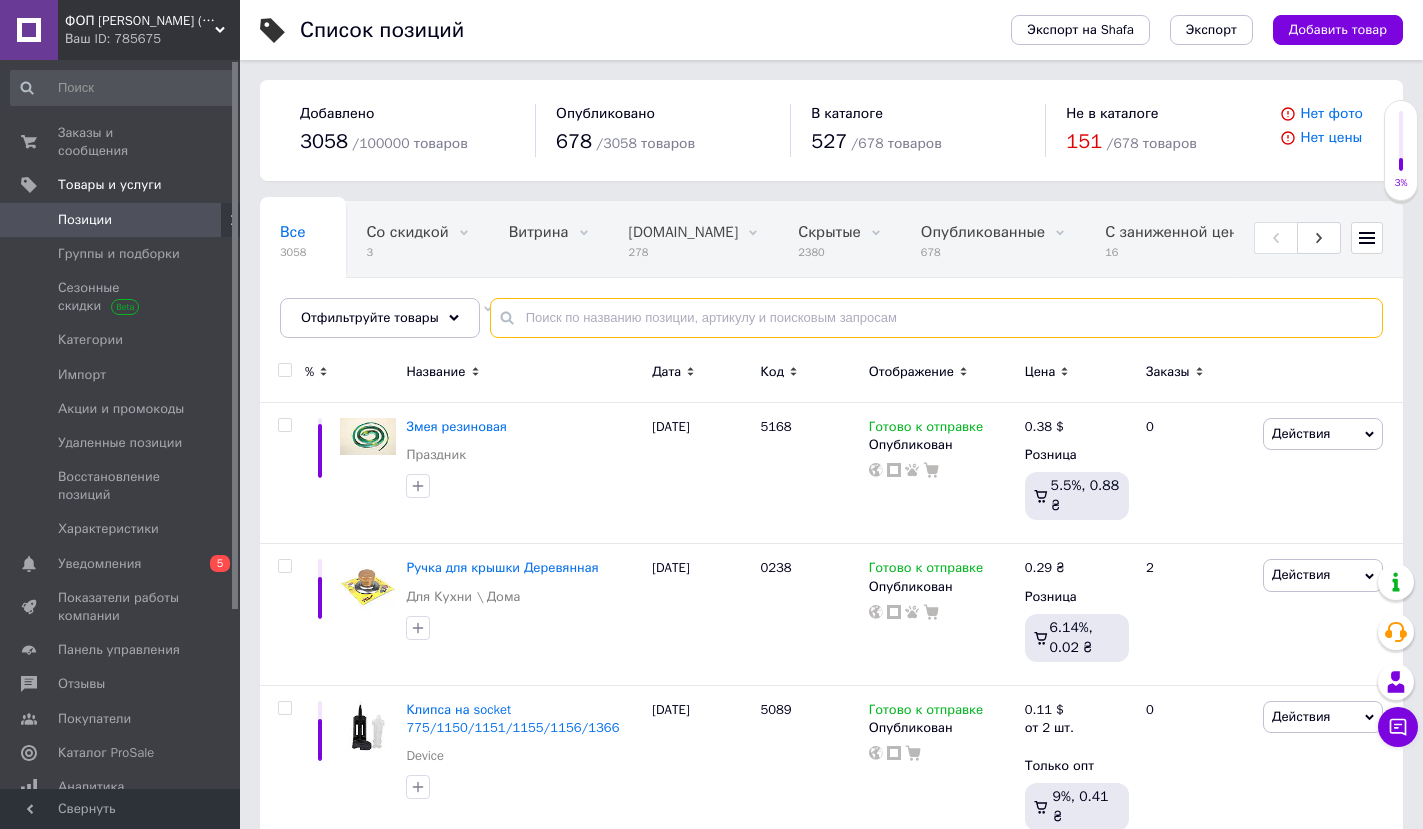 click at bounding box center (936, 318) 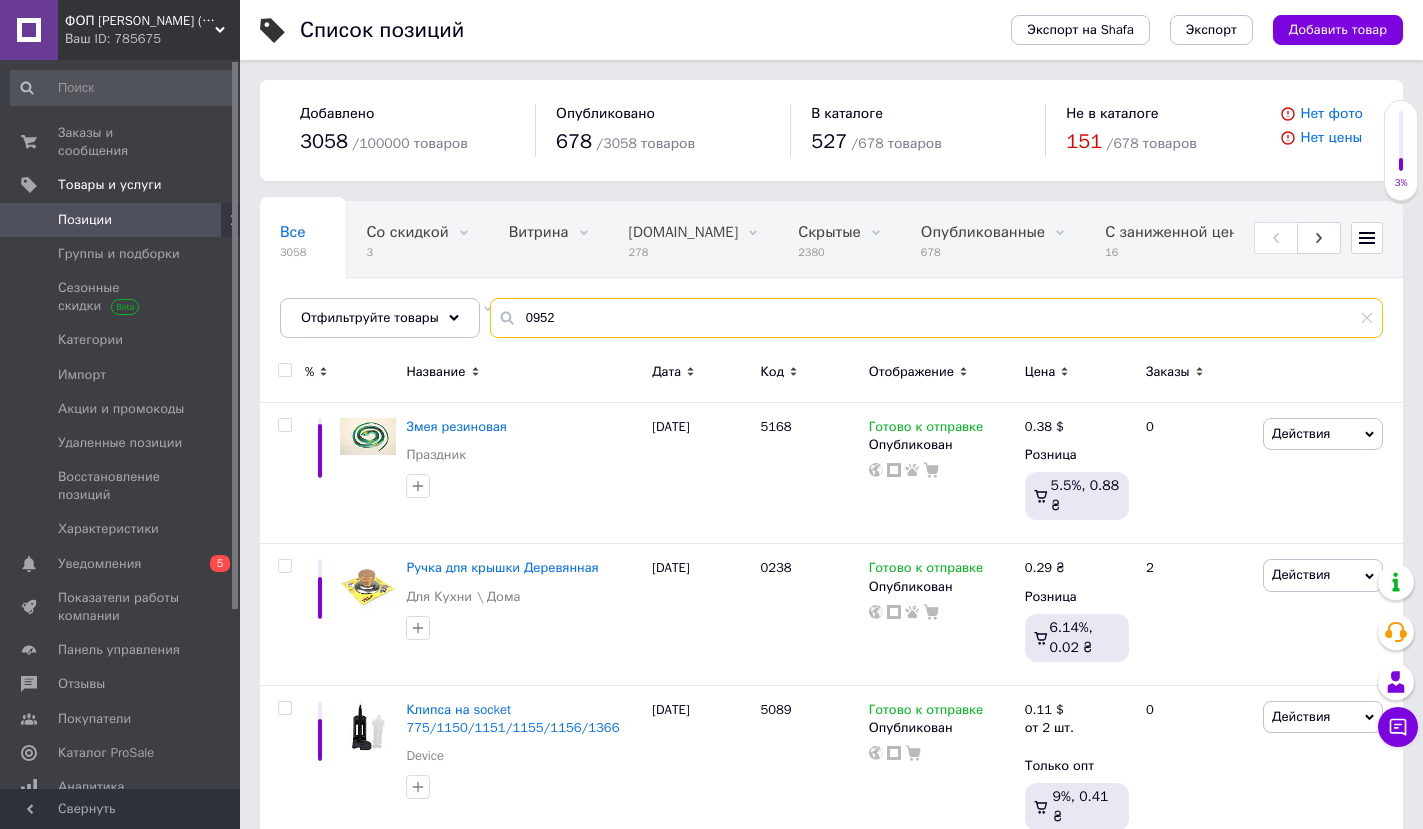 type on "0952" 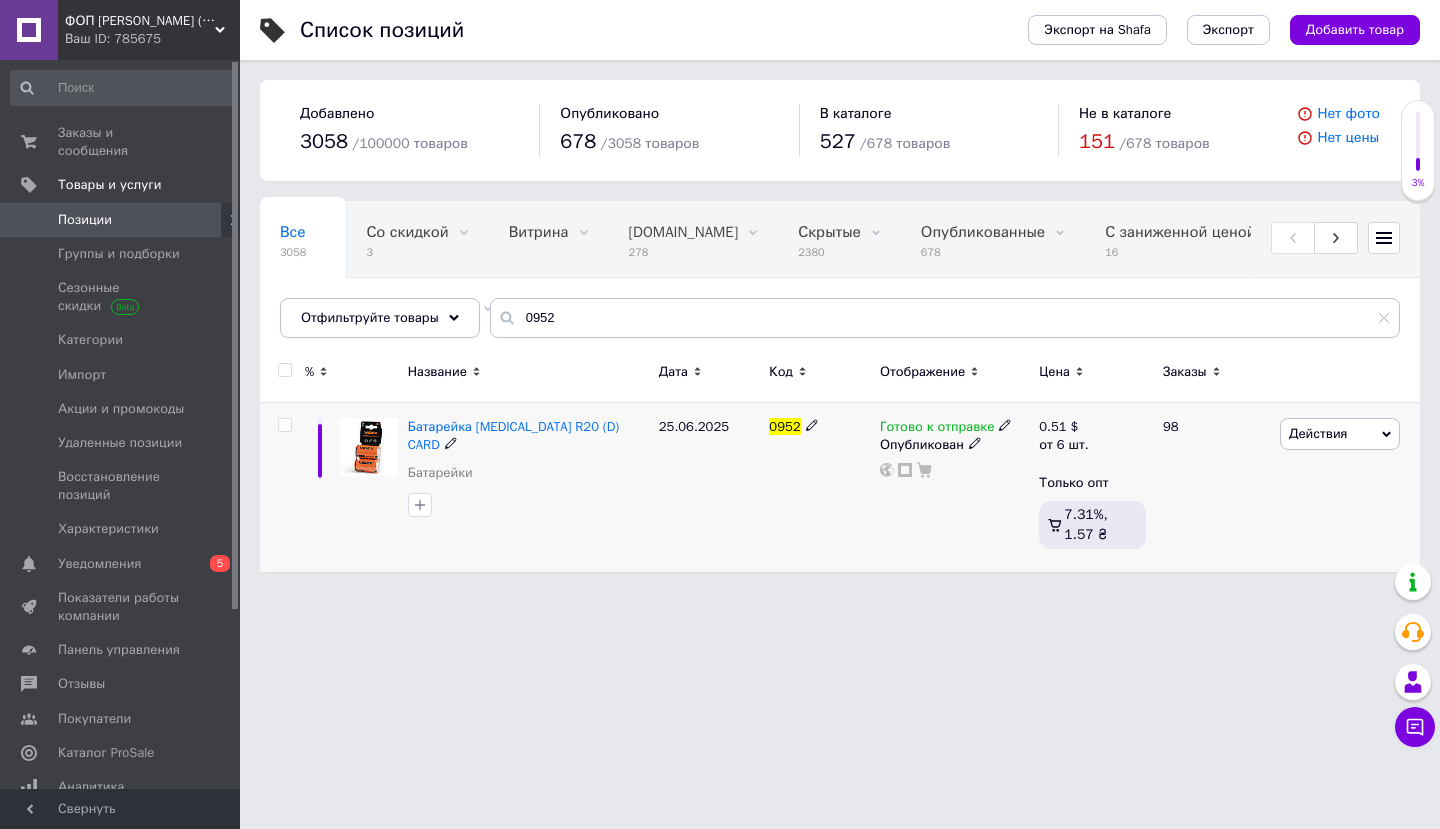 click 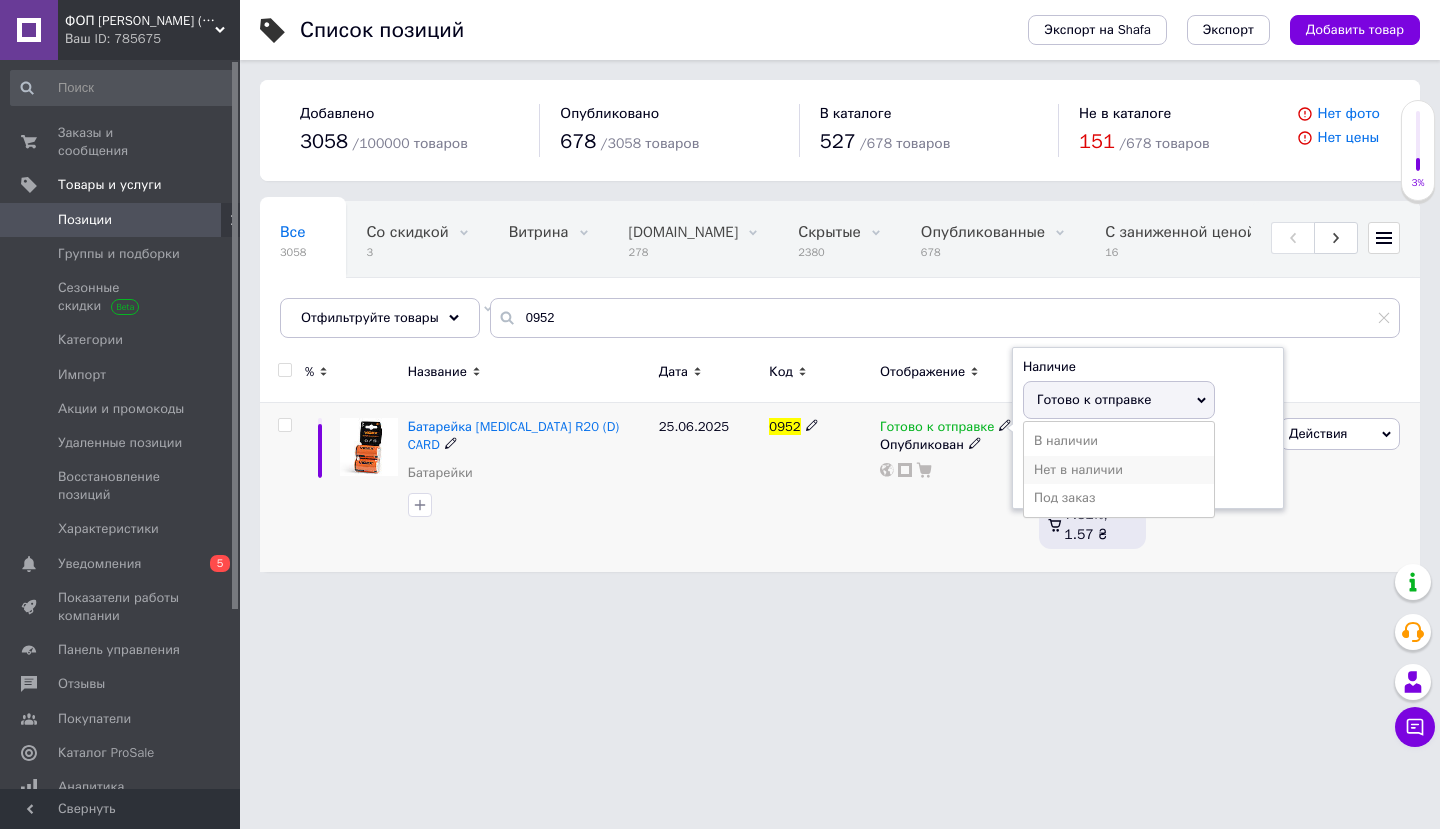 click on "Нет в наличии" at bounding box center (1119, 470) 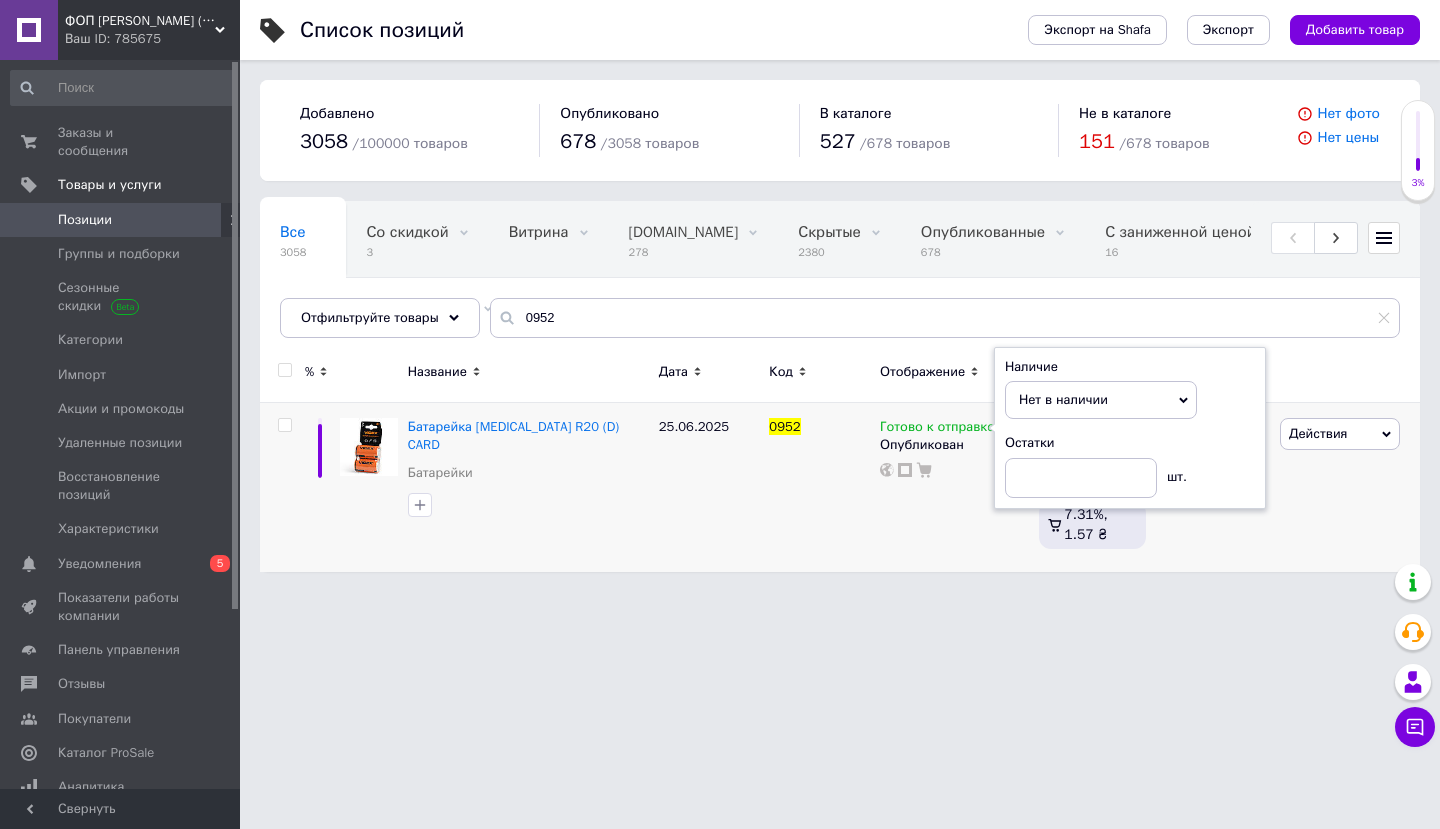 click on "ФОП [PERSON_NAME] (тільки Оптом - Склад №3) Ваш ID: 785675 Сайт ФОП [PERSON_NAME] (тільки Оптом - Скла... Кабинет покупателя Проверить состояние системы Страница на портале Справка Выйти Заказы и сообщения 0 0 Товары и услуги Позиции Группы и подборки Сезонные скидки Категории Импорт Акции и промокоды Удаленные позиции Восстановление позиций Характеристики Уведомления 0 5 Показатели работы компании Панель управления Отзывы Покупатели Каталог ProSale Аналитика Инструменты вебмастера и SEO Управление сайтом Маркет Prom топ" at bounding box center (720, 296) 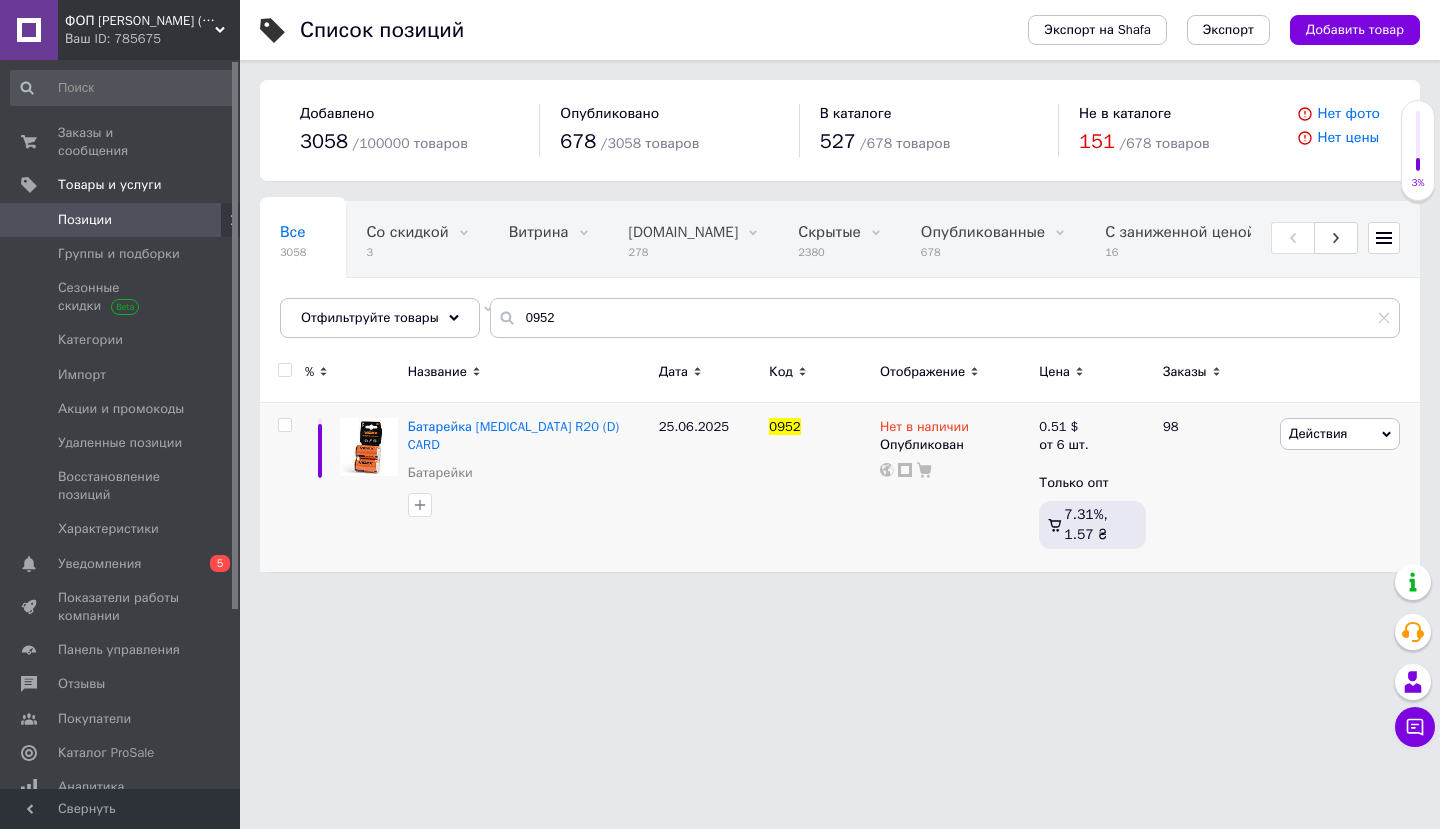 click on "ФОП [PERSON_NAME] (тільки Оптом - Склад №3) Ваш ID: 785675 Сайт ФОП [PERSON_NAME] (тільки Оптом - Скла... Кабинет покупателя Проверить состояние системы Страница на портале Справка Выйти Заказы и сообщения 0 0 Товары и услуги Позиции Группы и подборки Сезонные скидки Категории Импорт Акции и промокоды Удаленные позиции Восстановление позиций Характеристики Уведомления 0 5 Показатели работы компании Панель управления Отзывы Покупатели Каталог ProSale Аналитика Инструменты вебмастера и SEO Управление сайтом Маркет Prom топ" at bounding box center (720, 296) 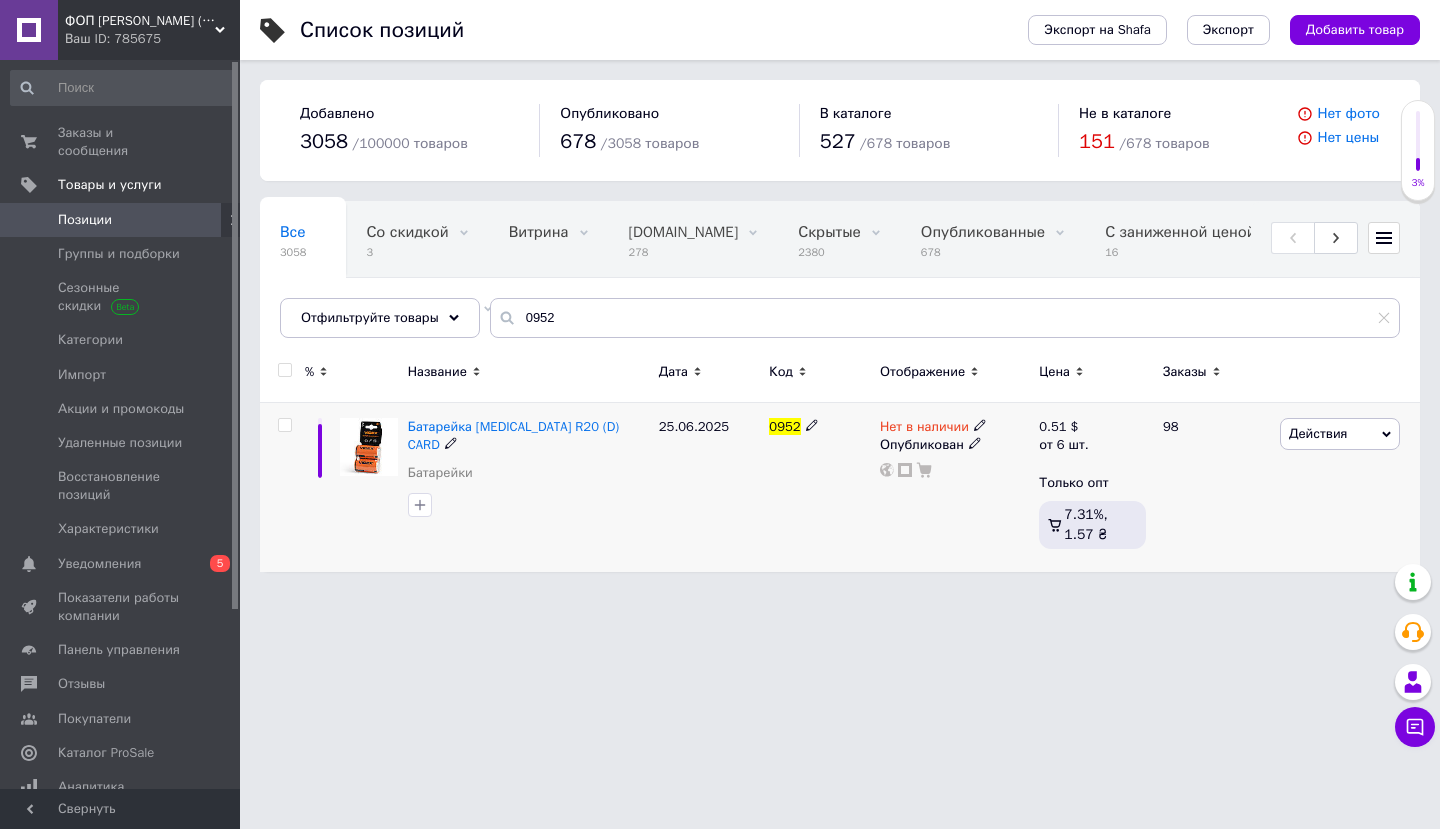 click 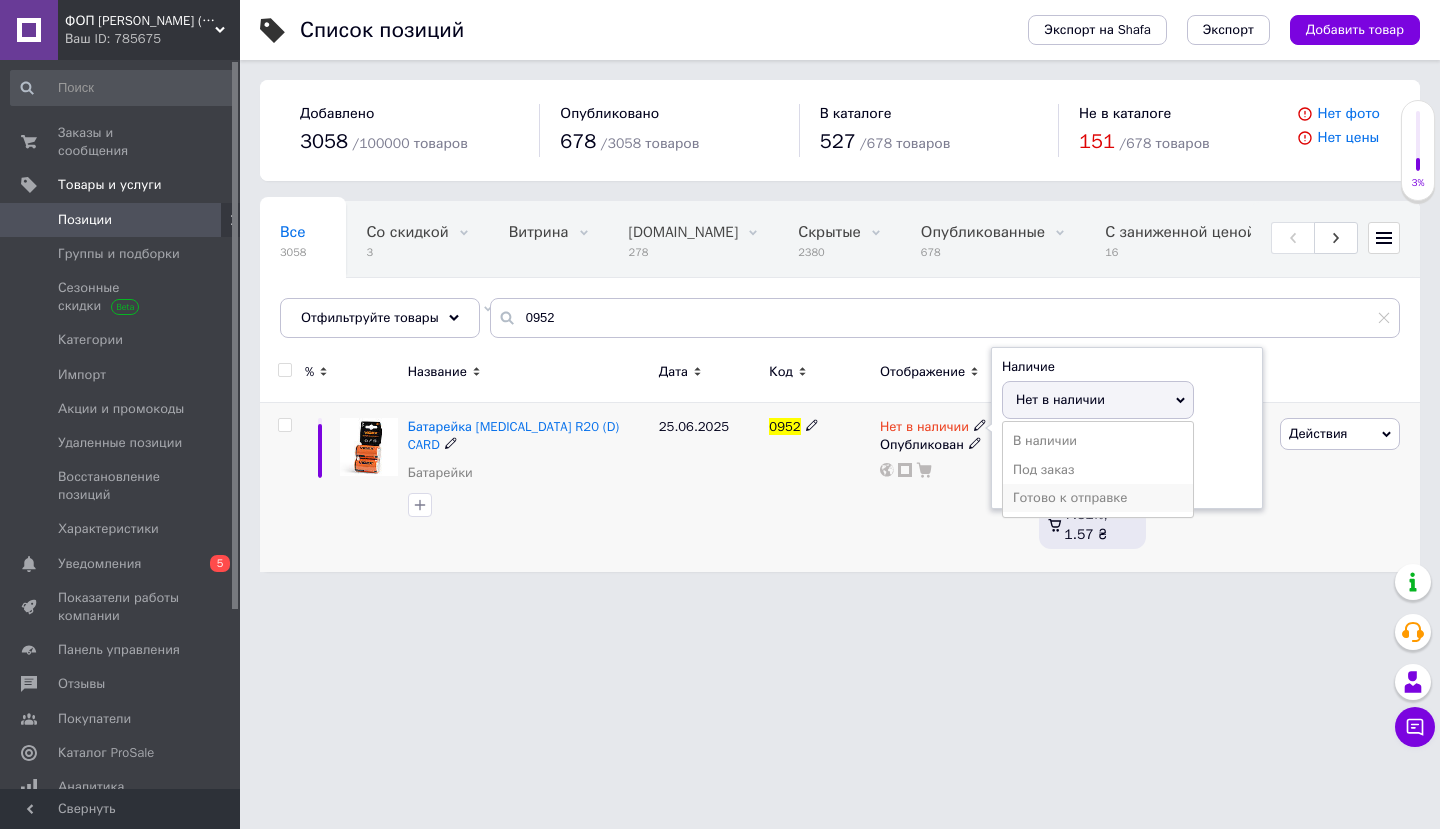 click on "Готово к отправке" at bounding box center [1098, 498] 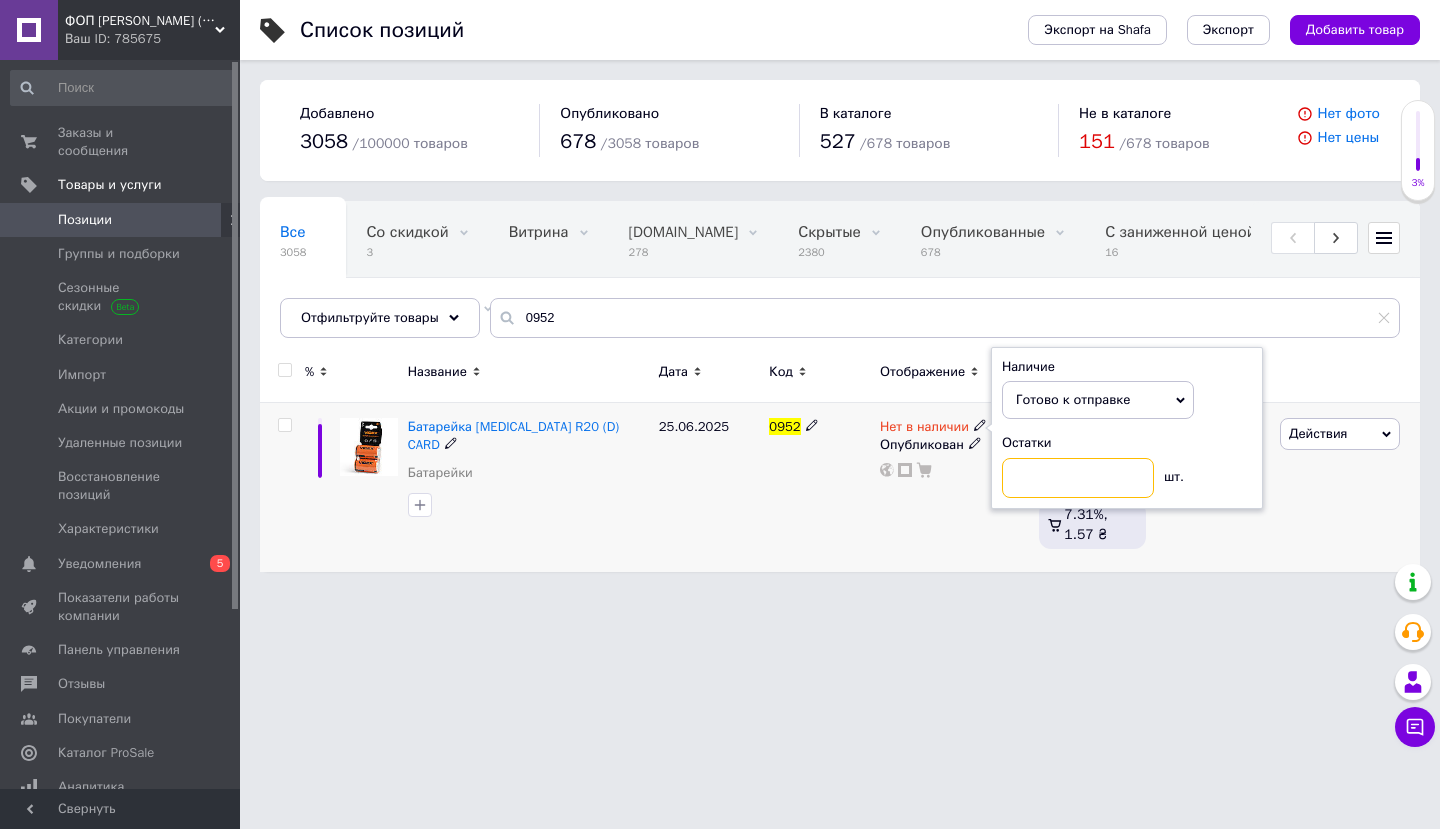 click at bounding box center [1078, 478] 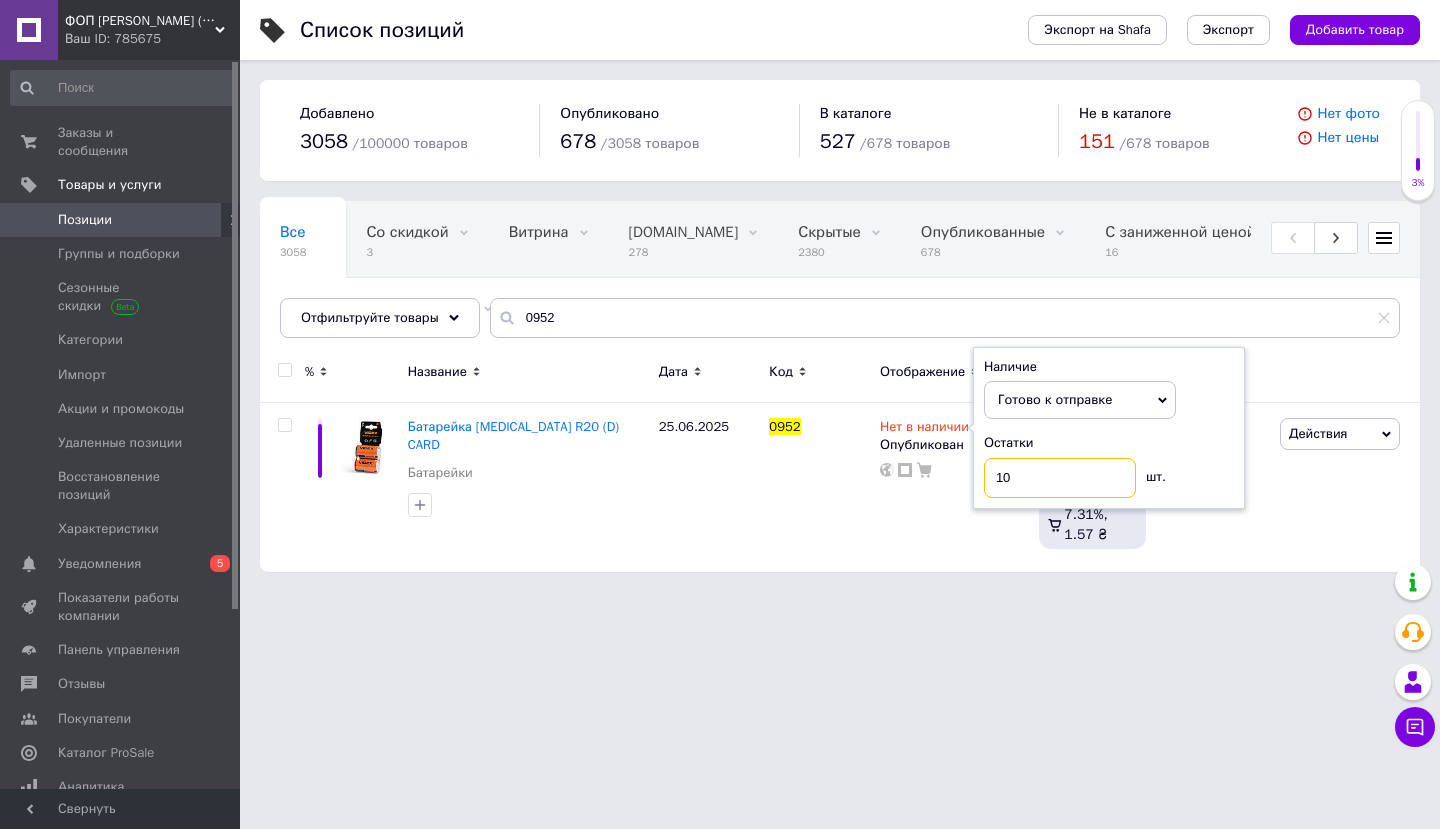 type on "10" 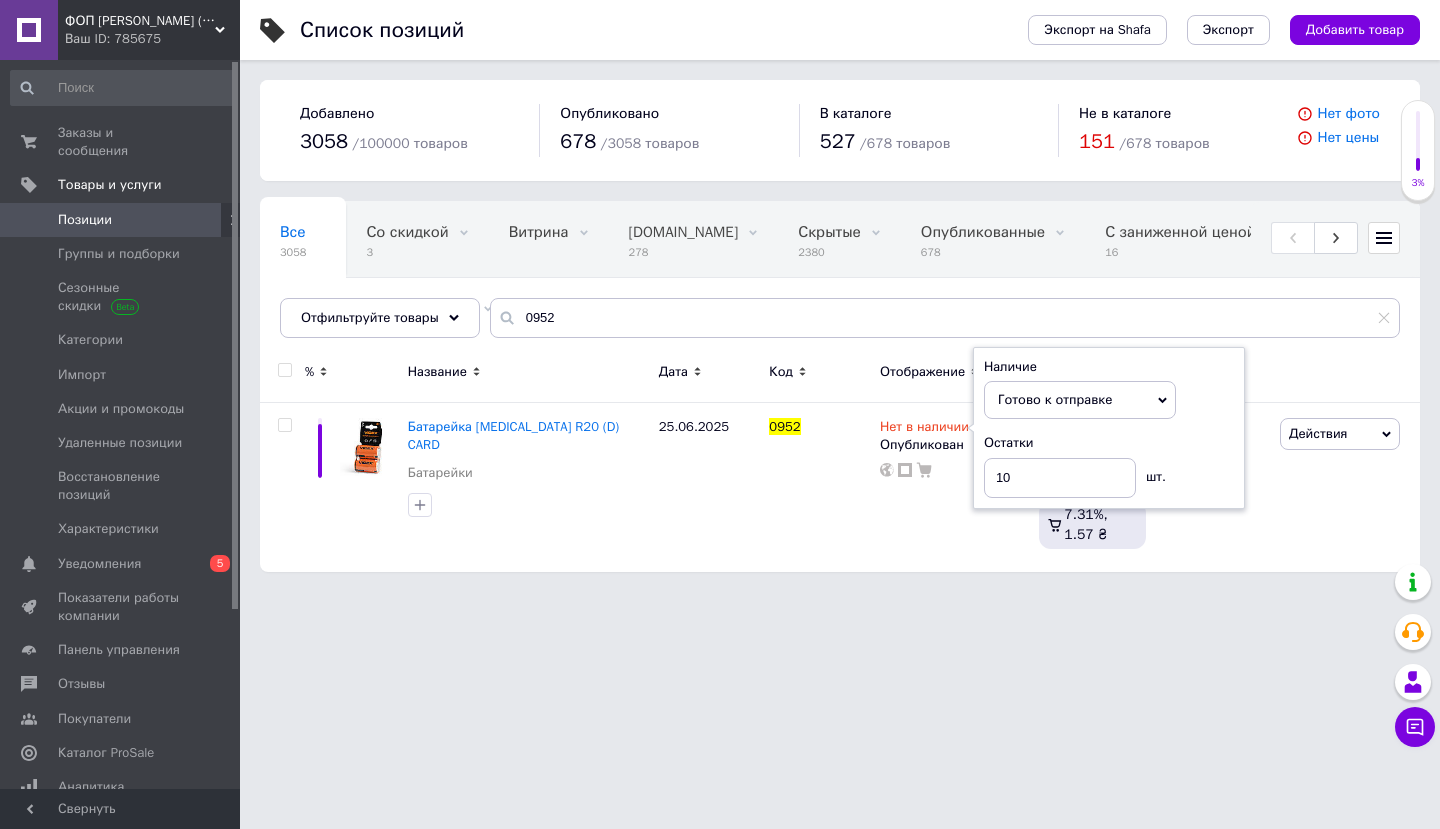 click on "ФОП [PERSON_NAME] (тільки Оптом - Склад №3) Ваш ID: 785675 Сайт ФОП [PERSON_NAME] (тільки Оптом - Скла... Кабинет покупателя Проверить состояние системы Страница на портале Справка Выйти Заказы и сообщения 0 0 Товары и услуги Позиции Группы и подборки Сезонные скидки Категории Импорт Акции и промокоды Удаленные позиции Восстановление позиций Характеристики Уведомления 0 5 Показатели работы компании Панель управления Отзывы Покупатели Каталог ProSale Аналитика Инструменты вебмастера и SEO Управление сайтом Маркет Prom топ" at bounding box center [720, 296] 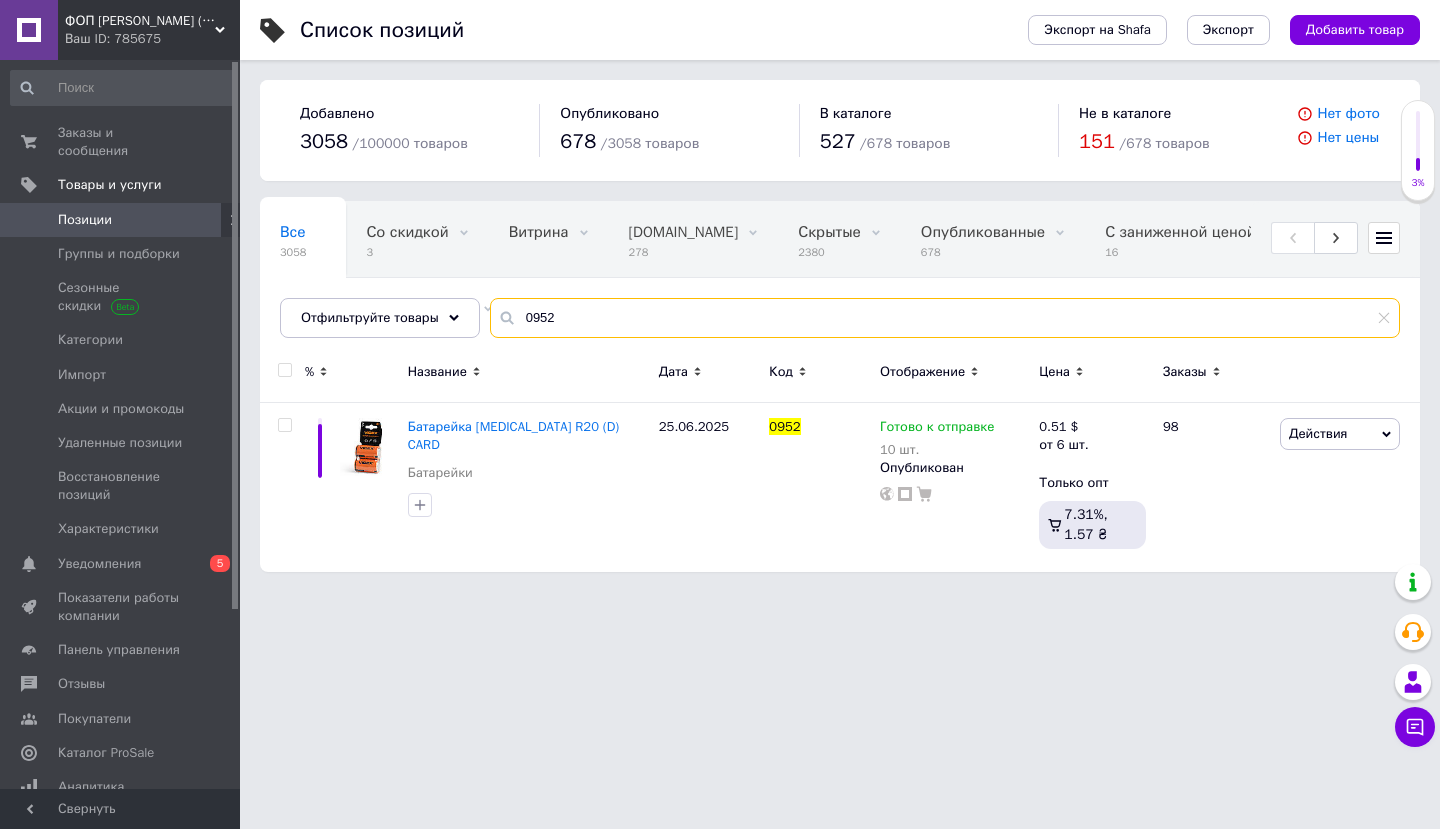 drag, startPoint x: 568, startPoint y: 310, endPoint x: 496, endPoint y: 305, distance: 72.1734 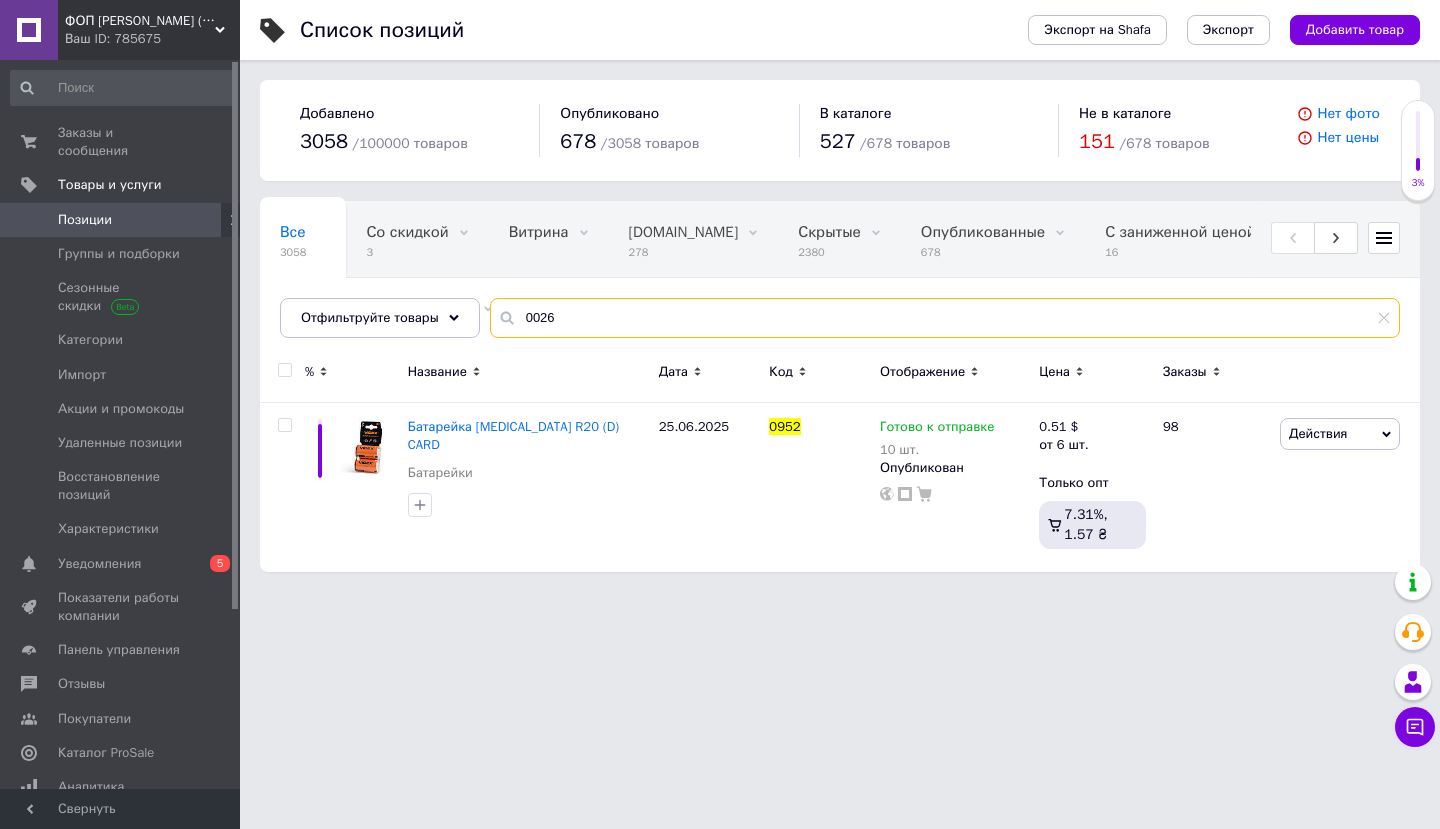 type on "0026" 